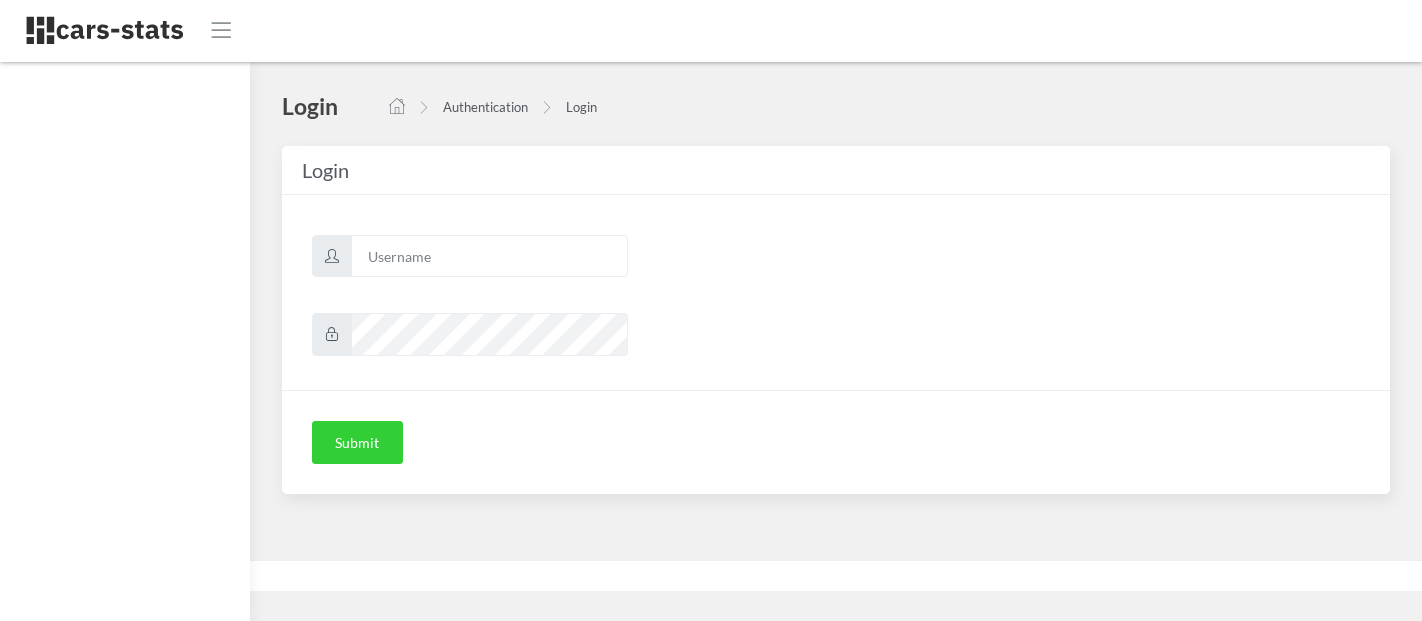 scroll, scrollTop: 0, scrollLeft: 0, axis: both 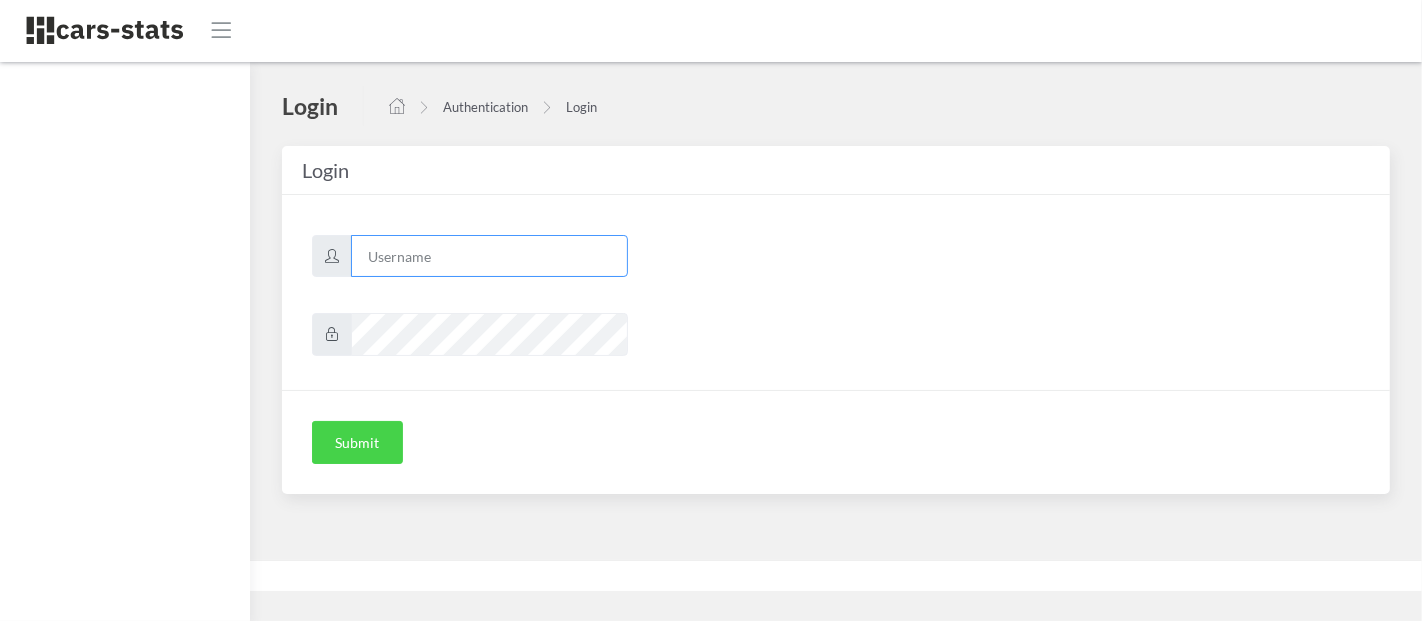 type on "skoda" 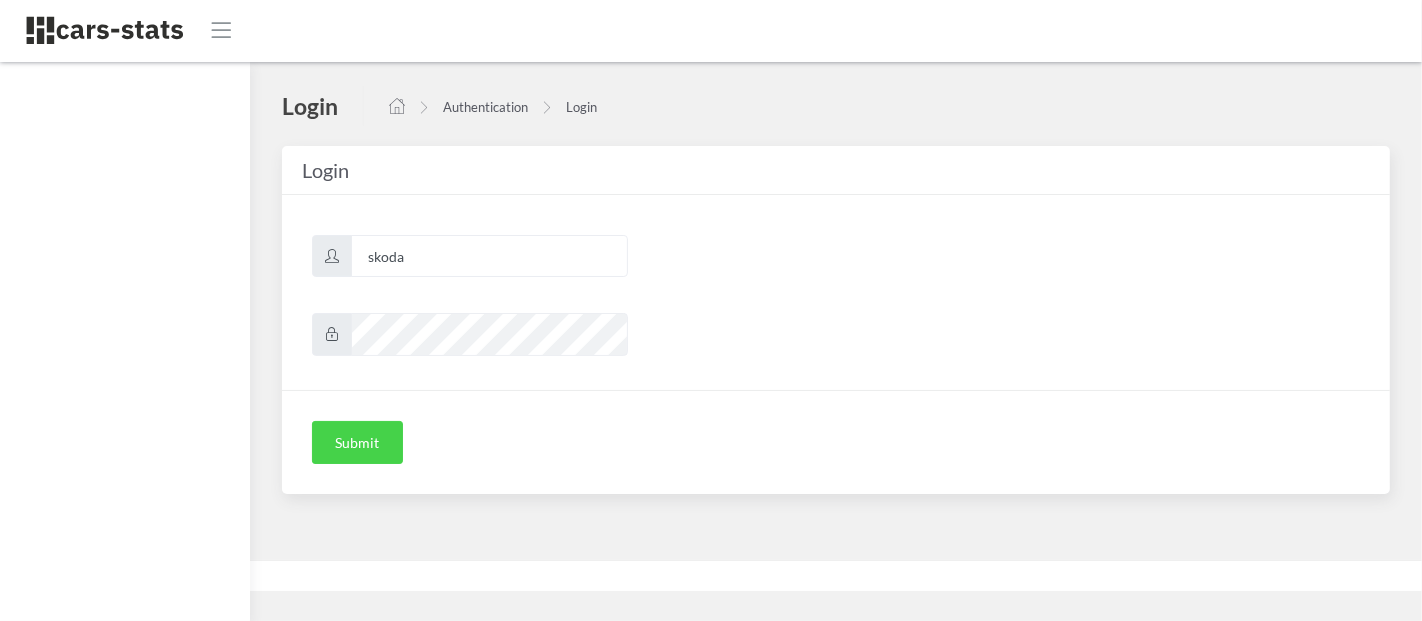 click on "Submit" at bounding box center [357, 443] 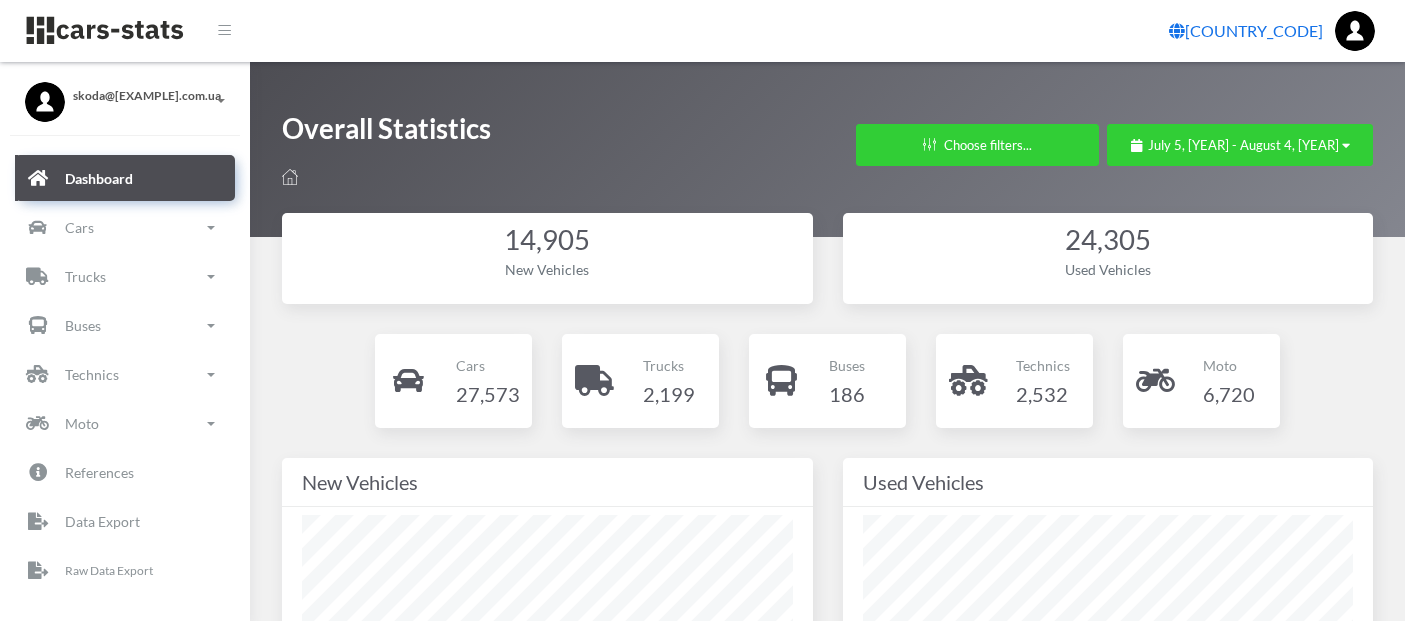 scroll, scrollTop: 0, scrollLeft: 0, axis: both 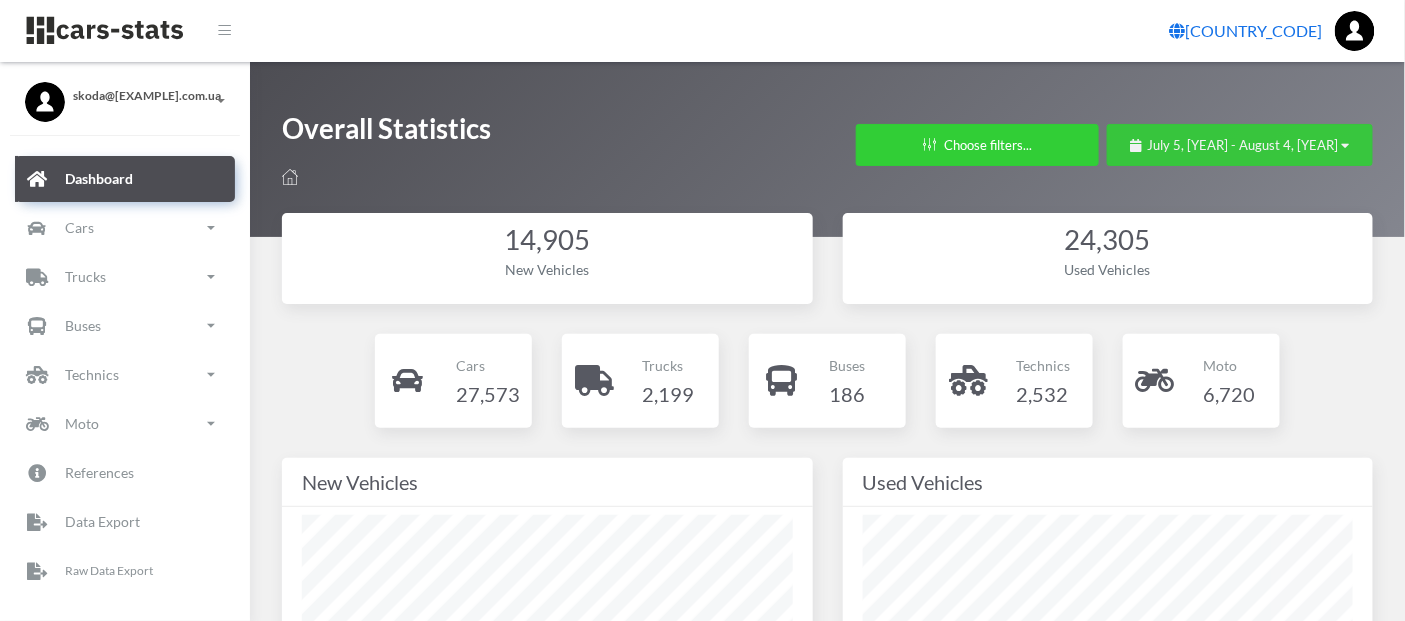 click at bounding box center [1346, 145] 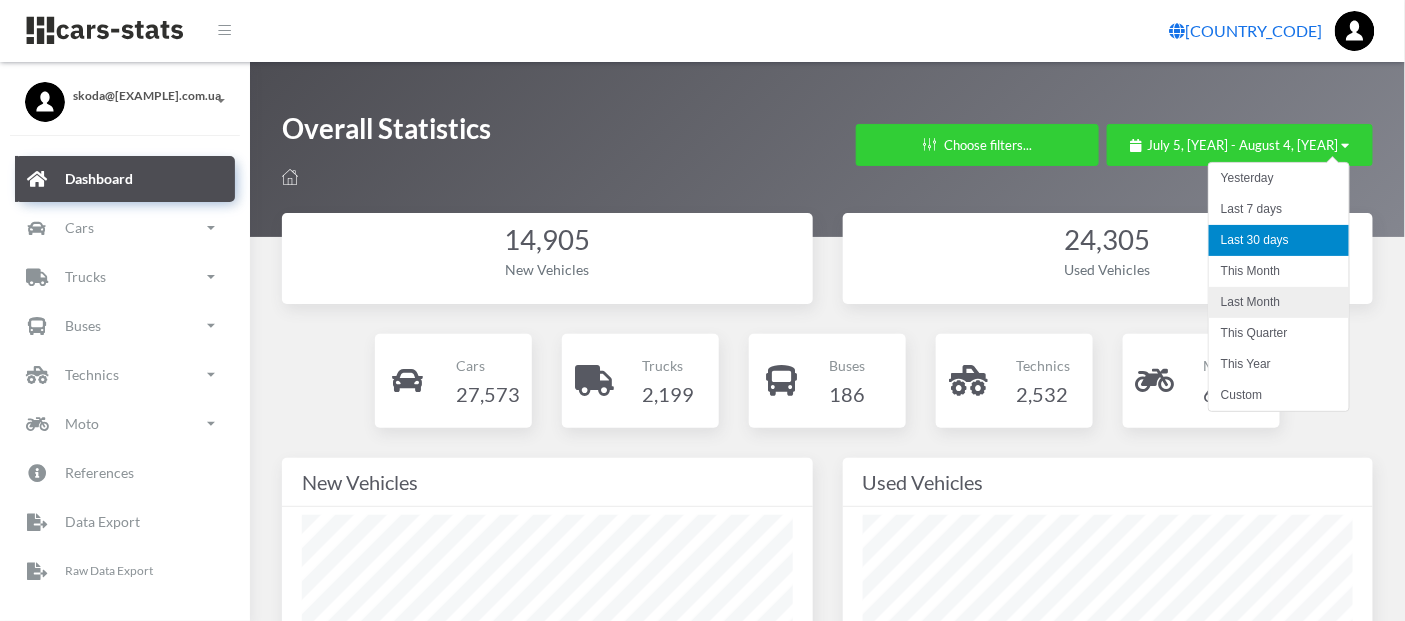 click on "Last Month" at bounding box center [1279, 302] 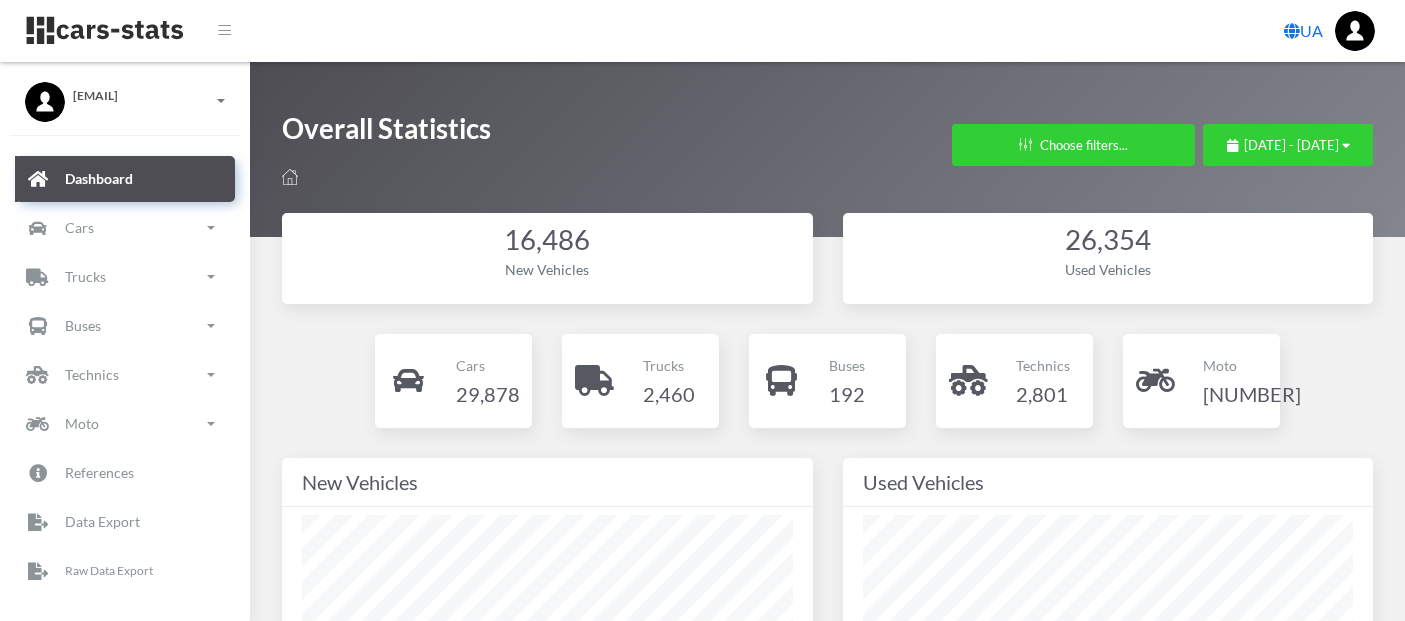 scroll, scrollTop: 0, scrollLeft: 0, axis: both 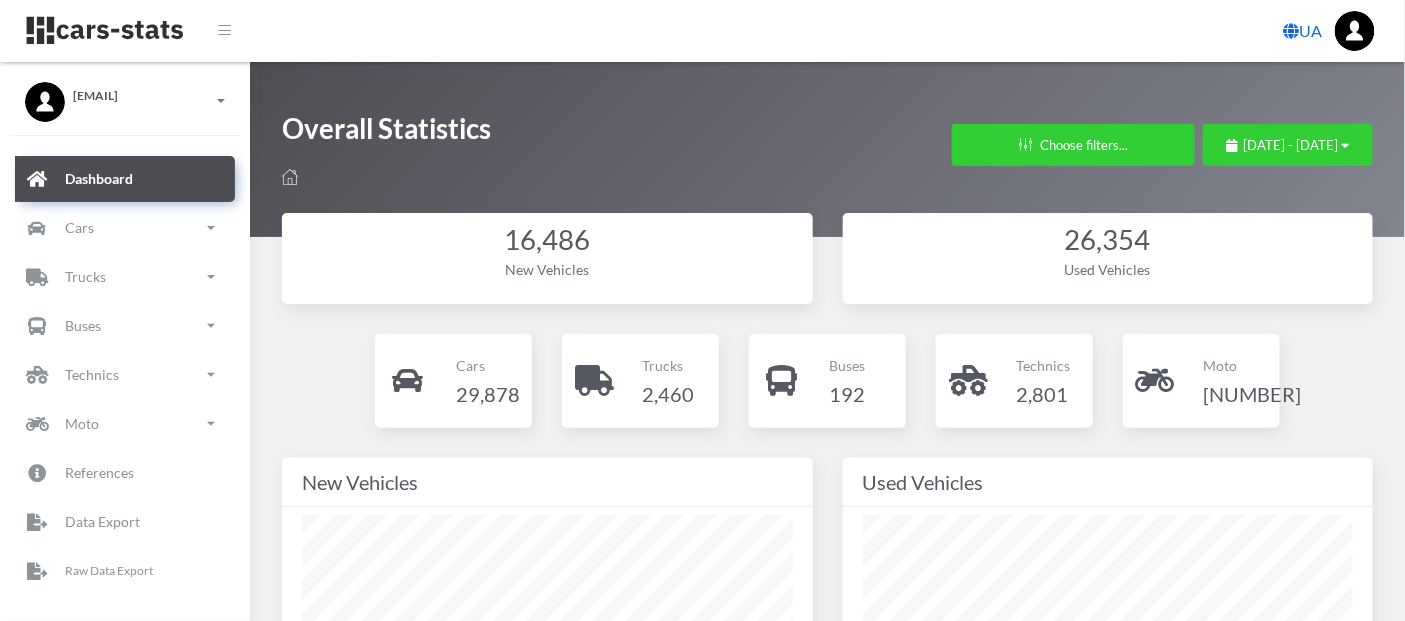 click on "UA" at bounding box center (1303, 31) 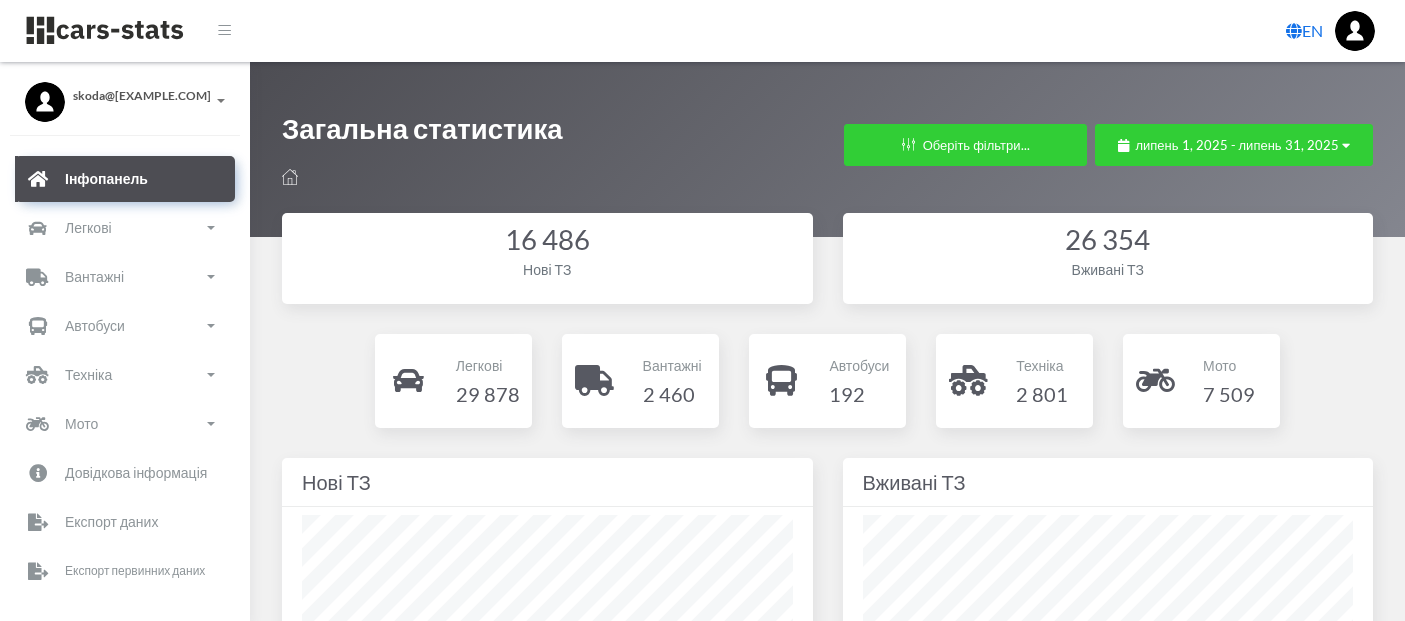 scroll, scrollTop: 0, scrollLeft: 0, axis: both 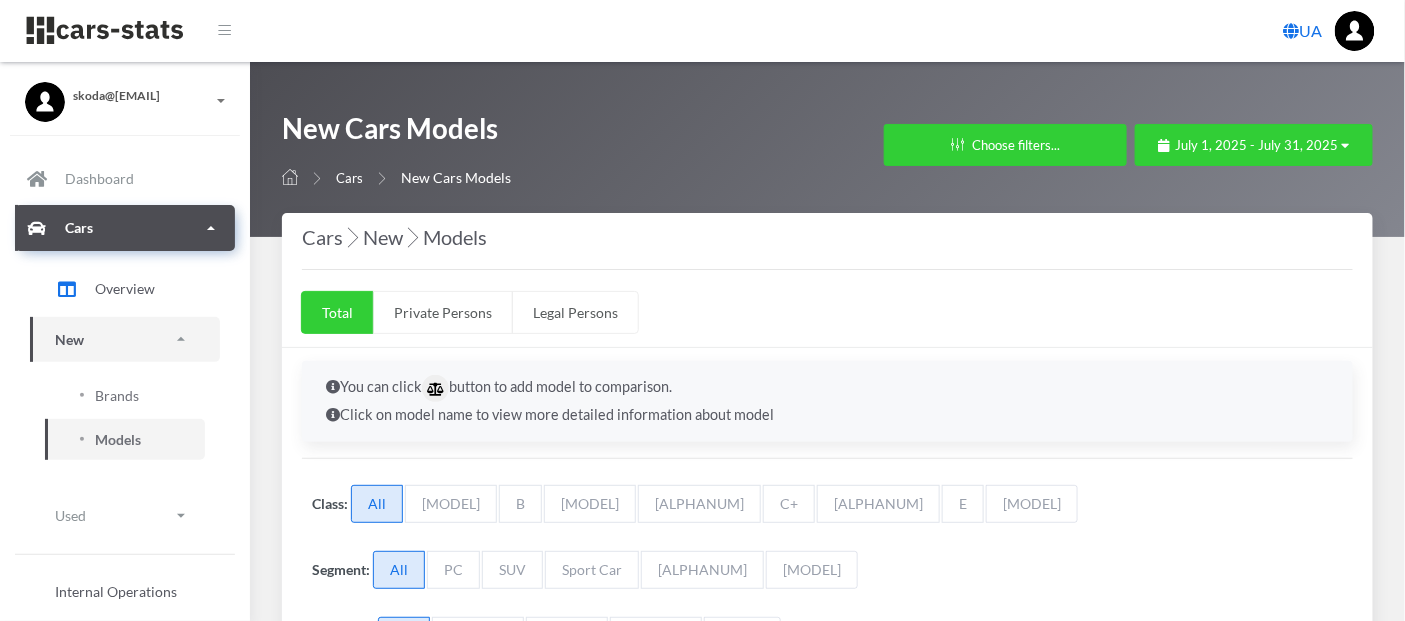 select on "25" 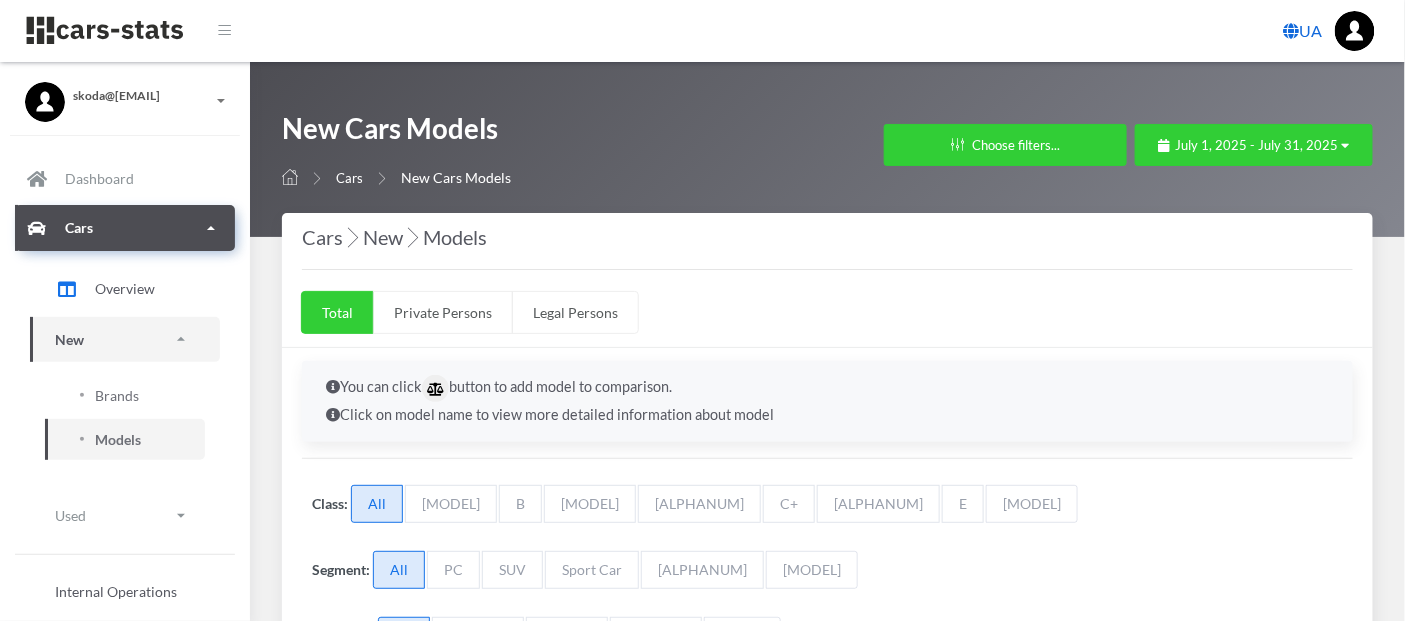 click on "UA" at bounding box center [1303, 31] 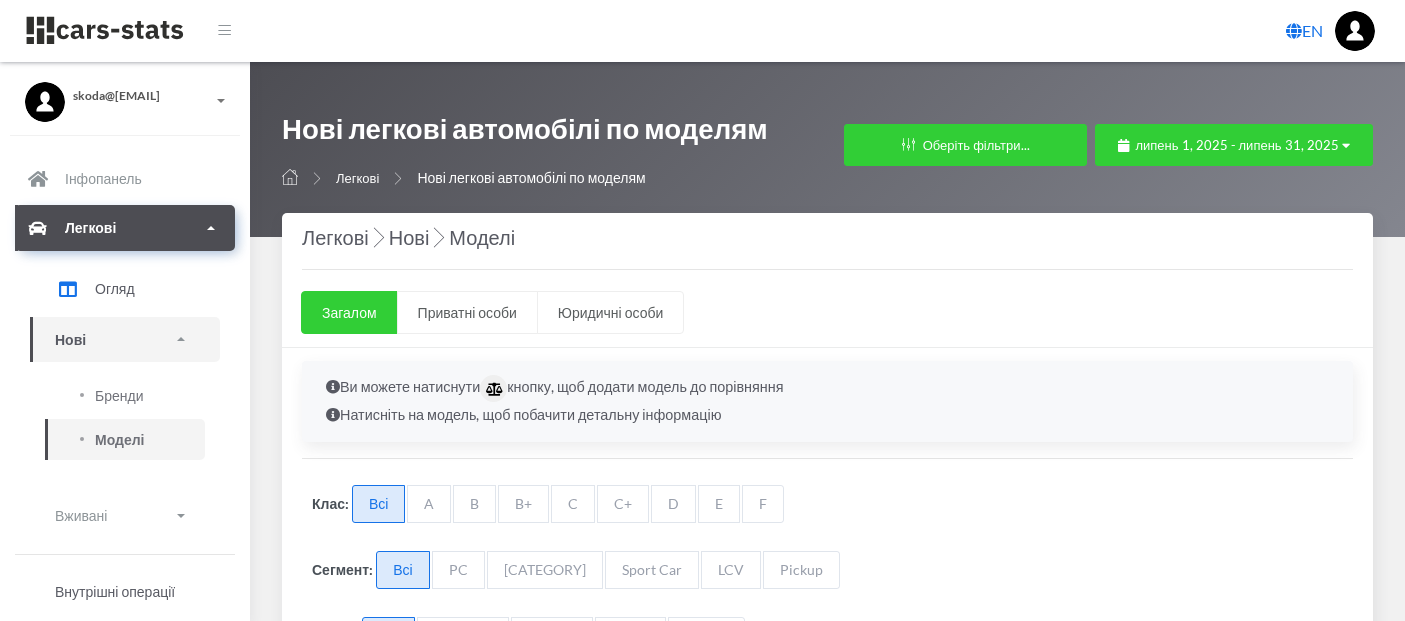 select on "25" 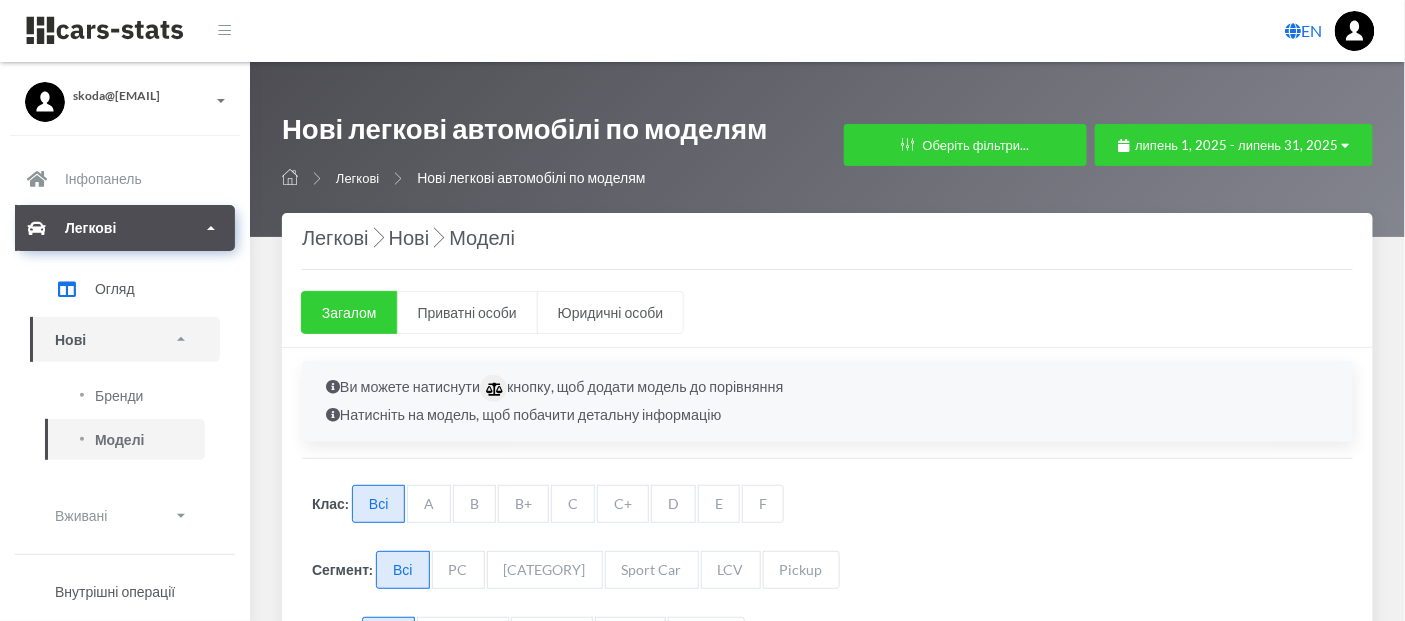 scroll, scrollTop: 16, scrollLeft: 16, axis: both 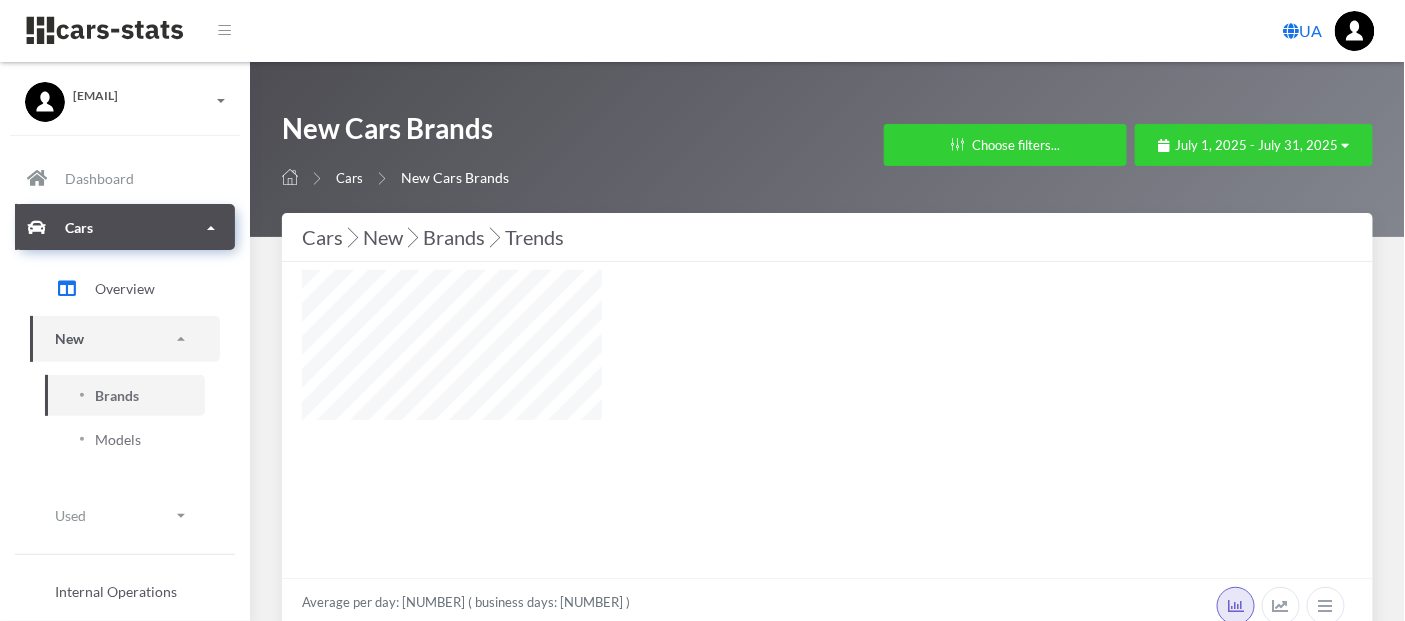 select on "25" 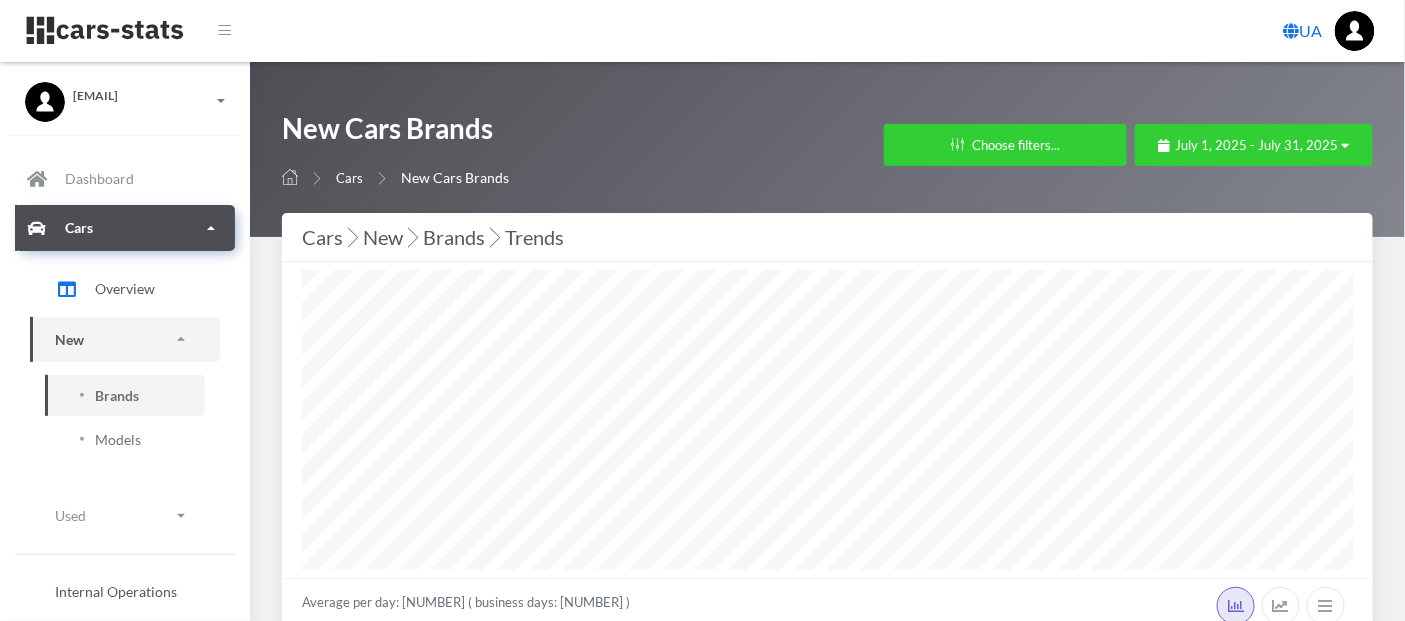 scroll, scrollTop: 16, scrollLeft: 16, axis: both 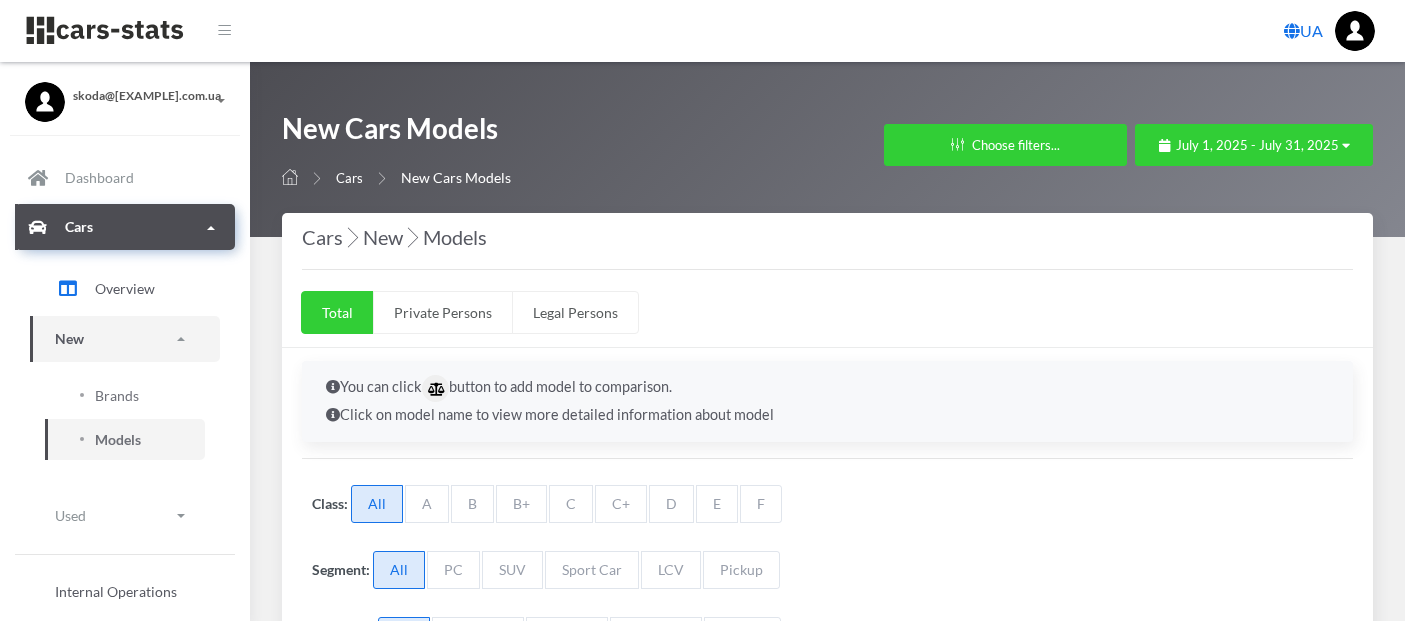 select on "25" 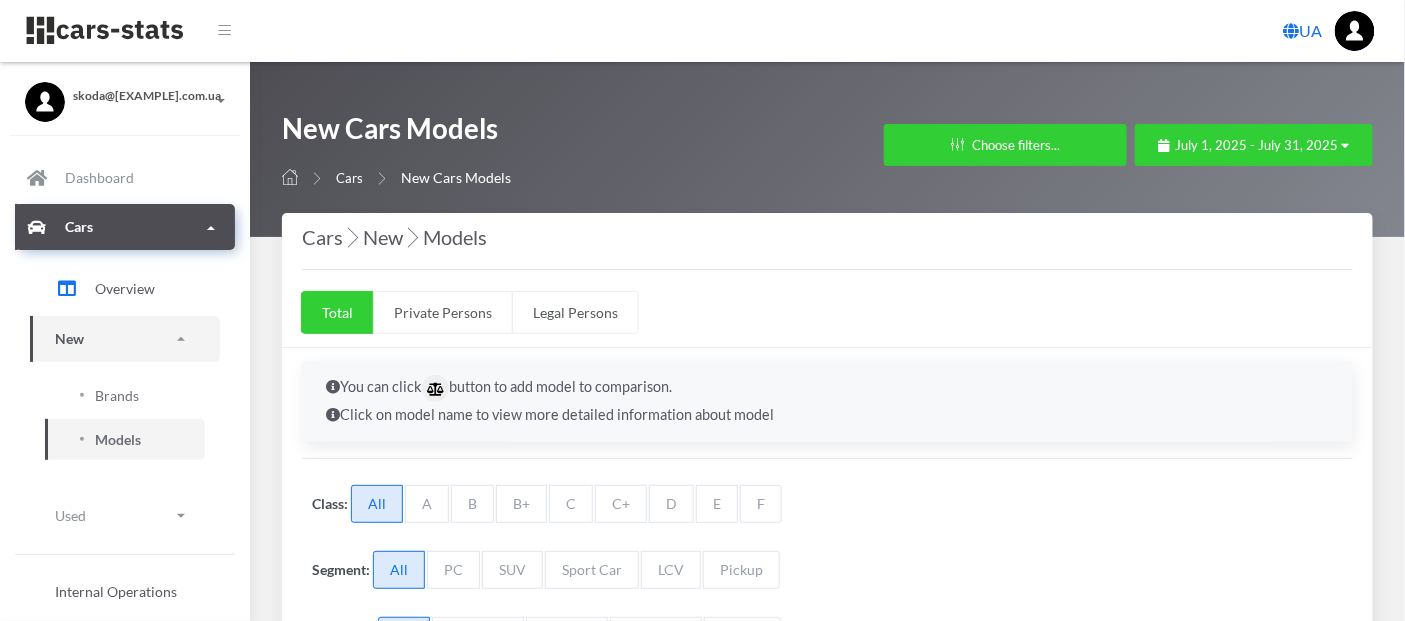 scroll, scrollTop: 16, scrollLeft: 16, axis: both 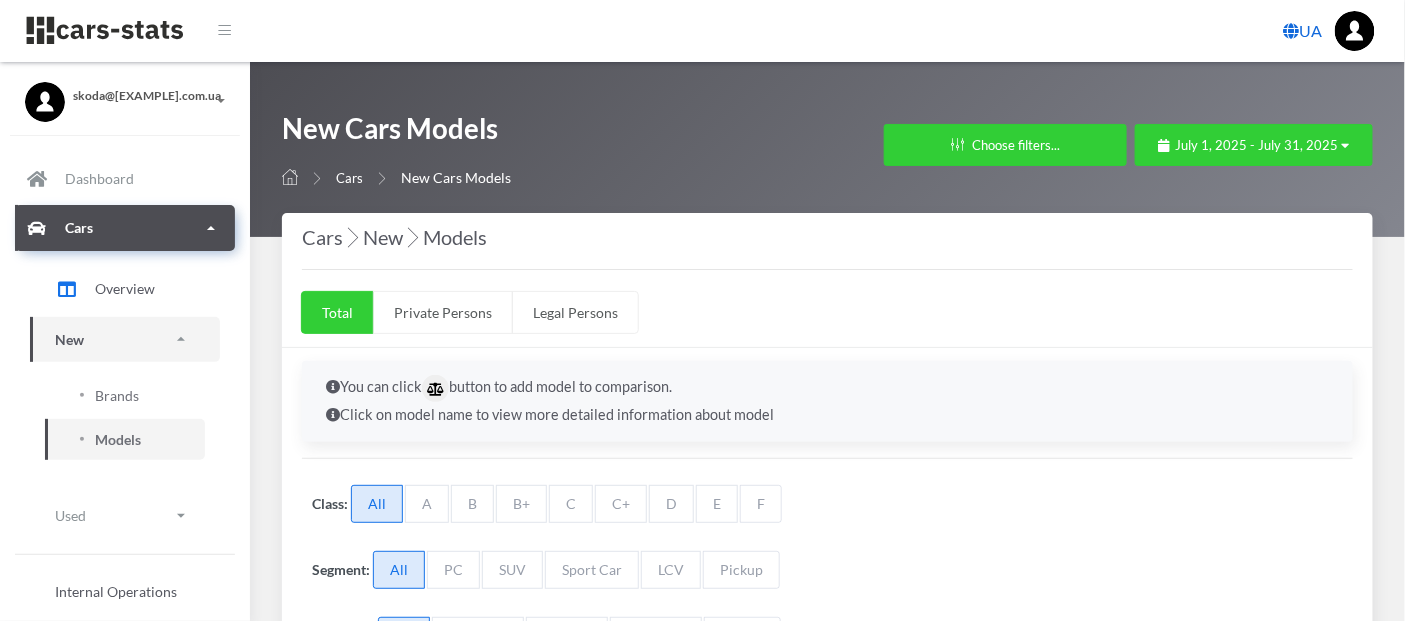click on "UA" at bounding box center [1303, 31] 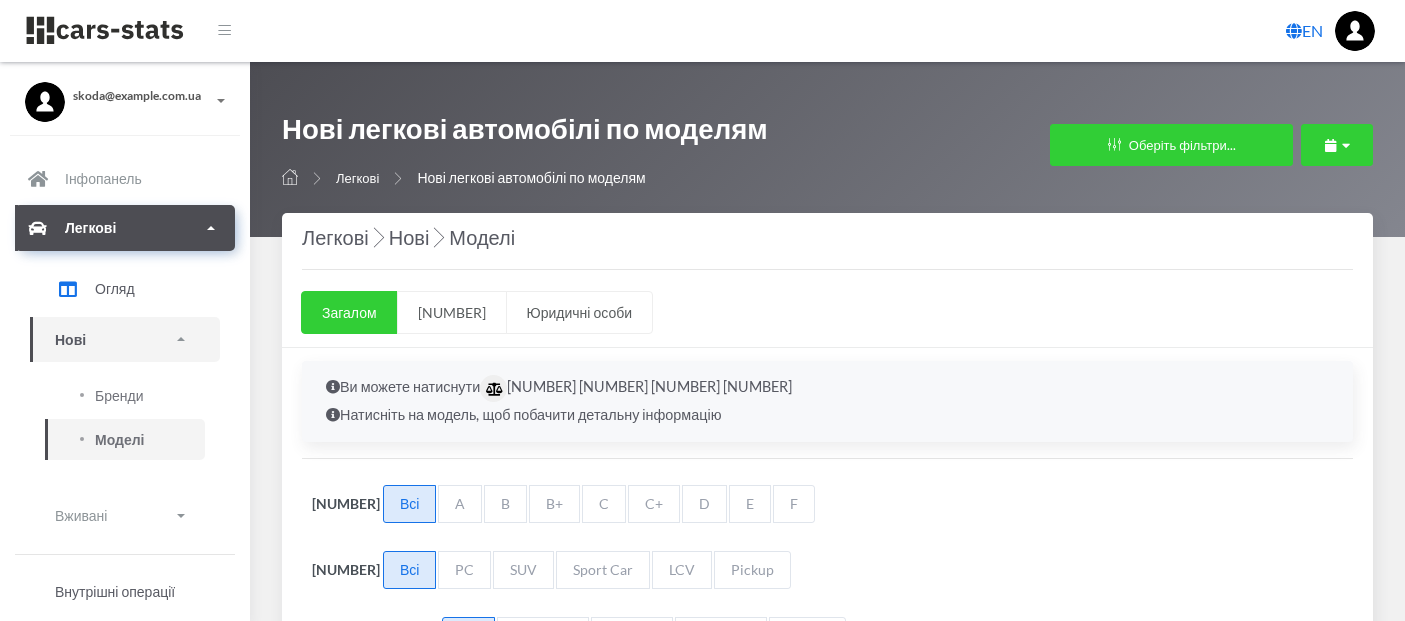 scroll, scrollTop: 0, scrollLeft: 0, axis: both 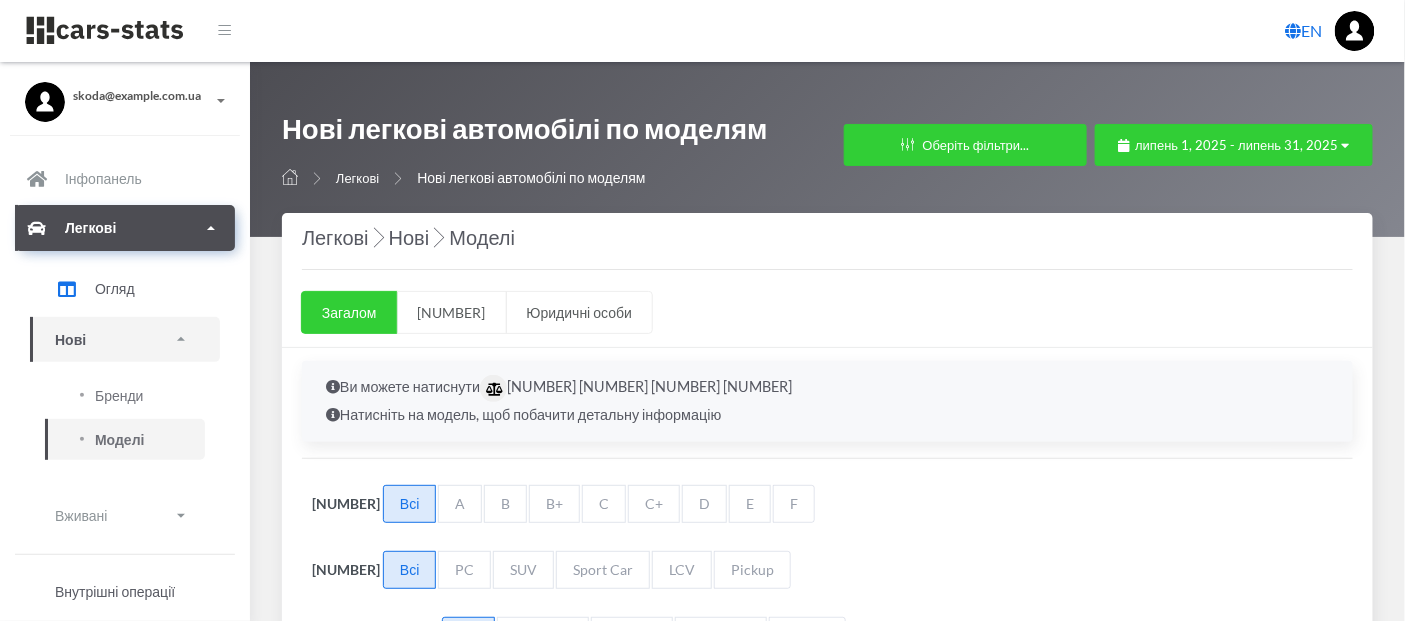 select on "25" 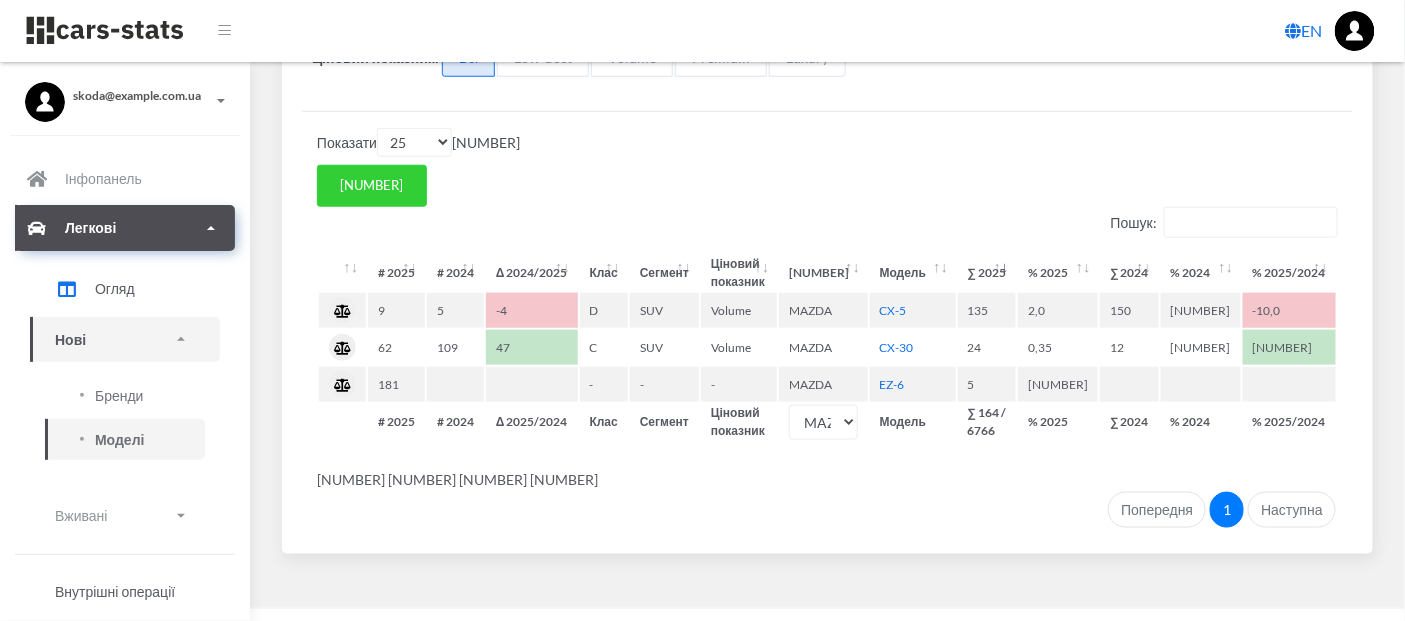scroll, scrollTop: 590, scrollLeft: 0, axis: vertical 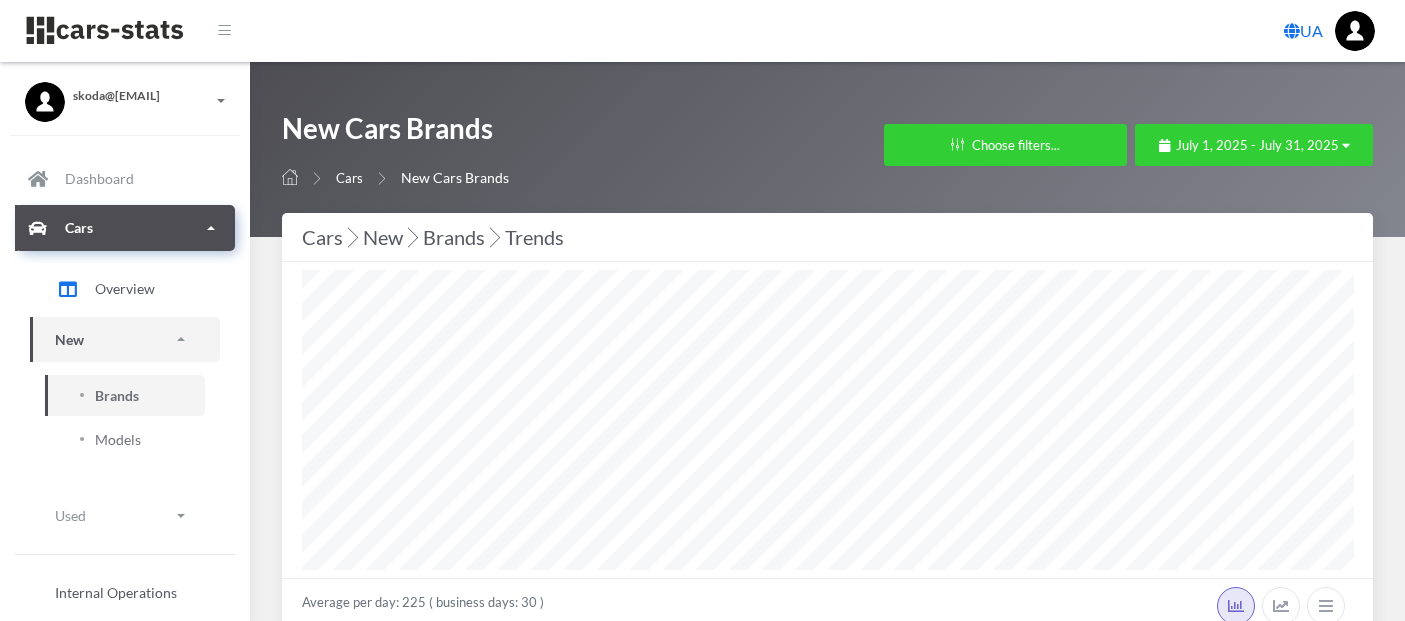 select on "25" 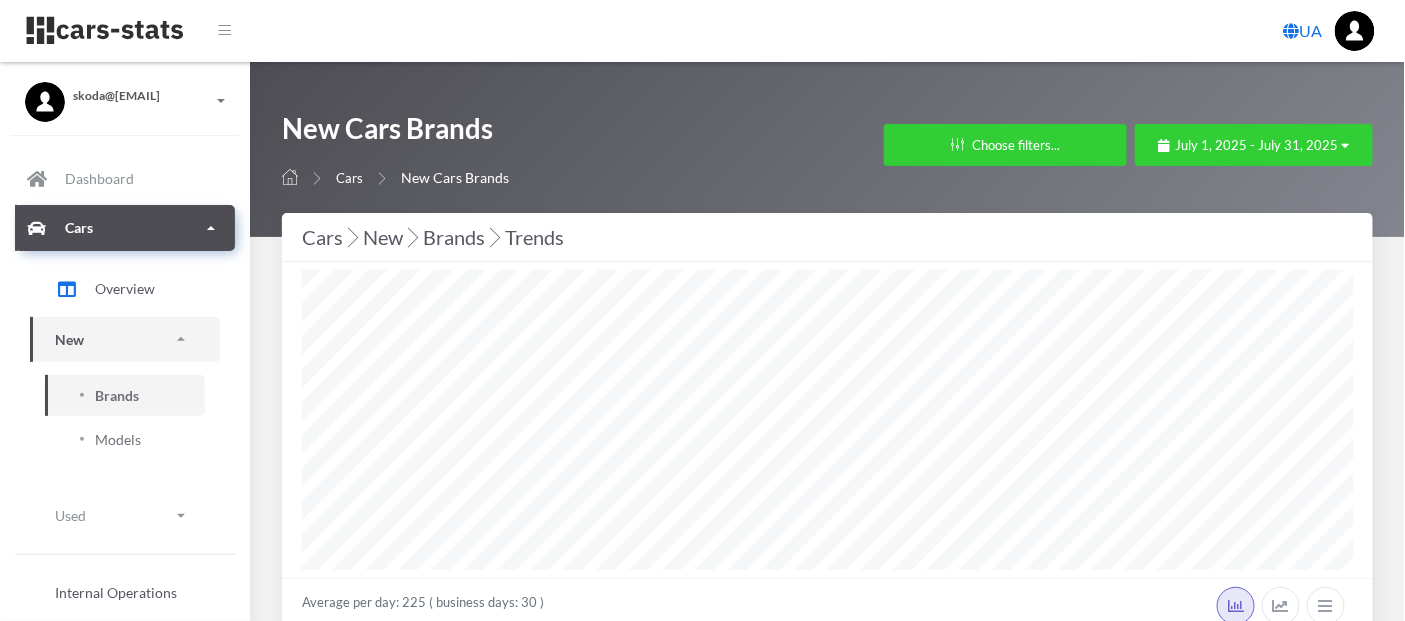 scroll, scrollTop: 16, scrollLeft: 16, axis: both 